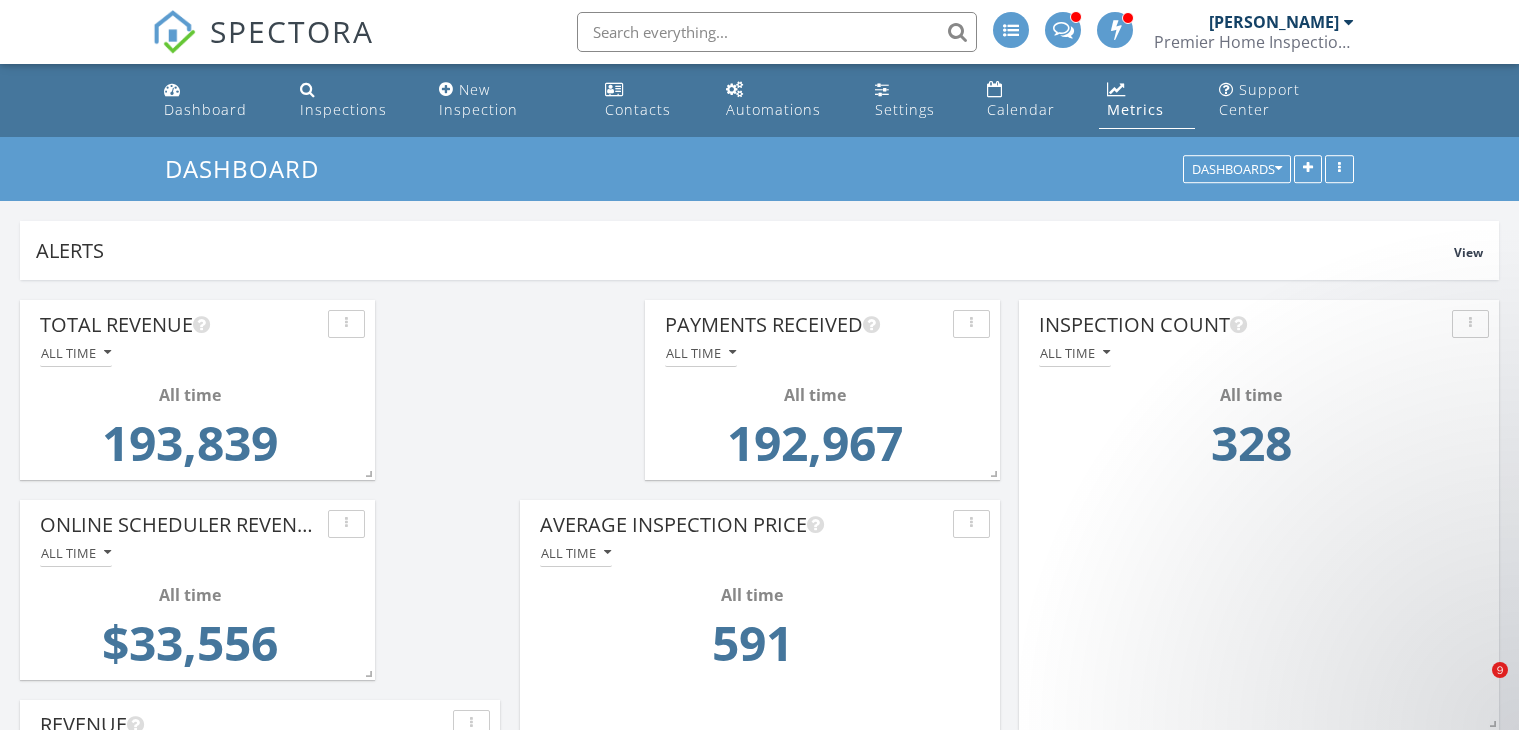 scroll, scrollTop: 0, scrollLeft: 0, axis: both 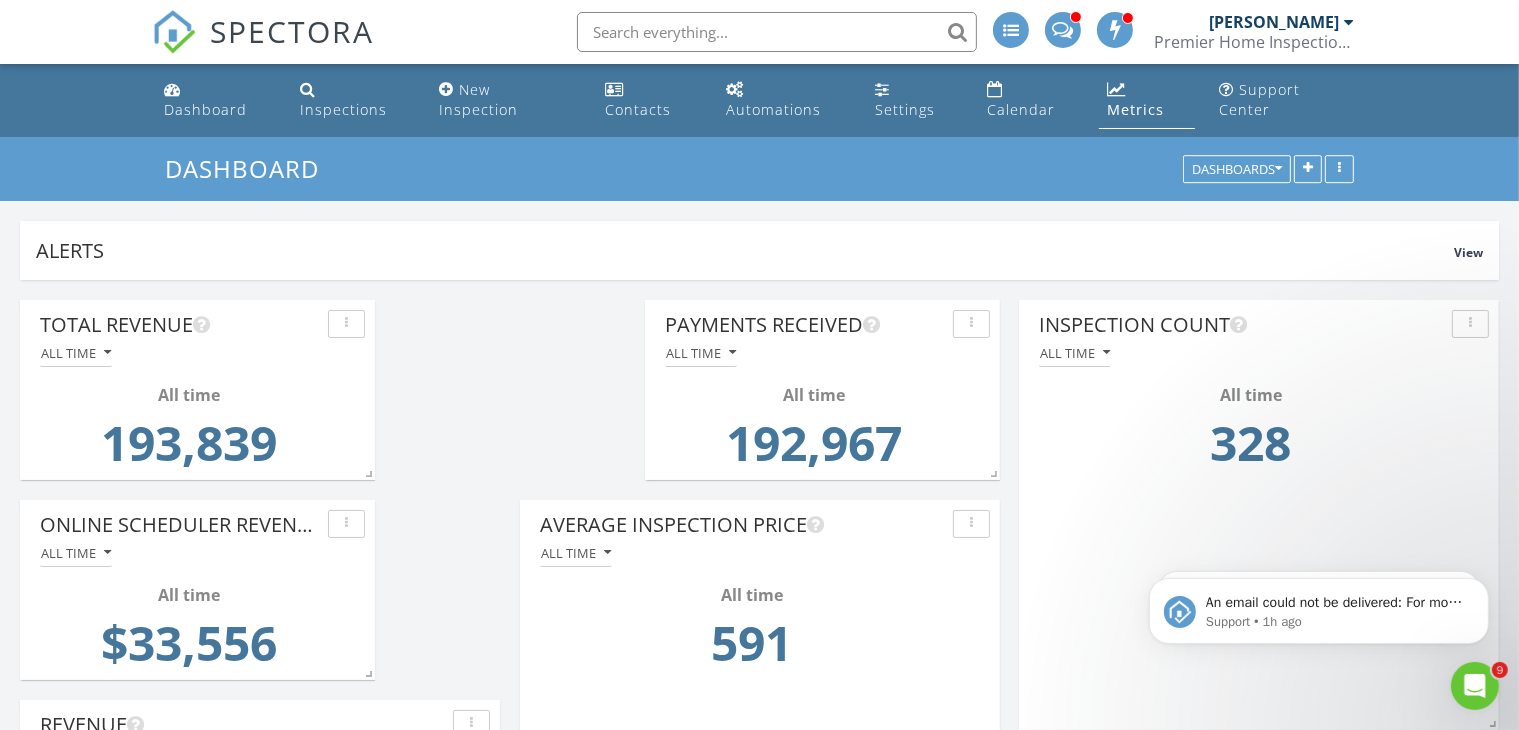 click on "Dashboard" at bounding box center [205, 109] 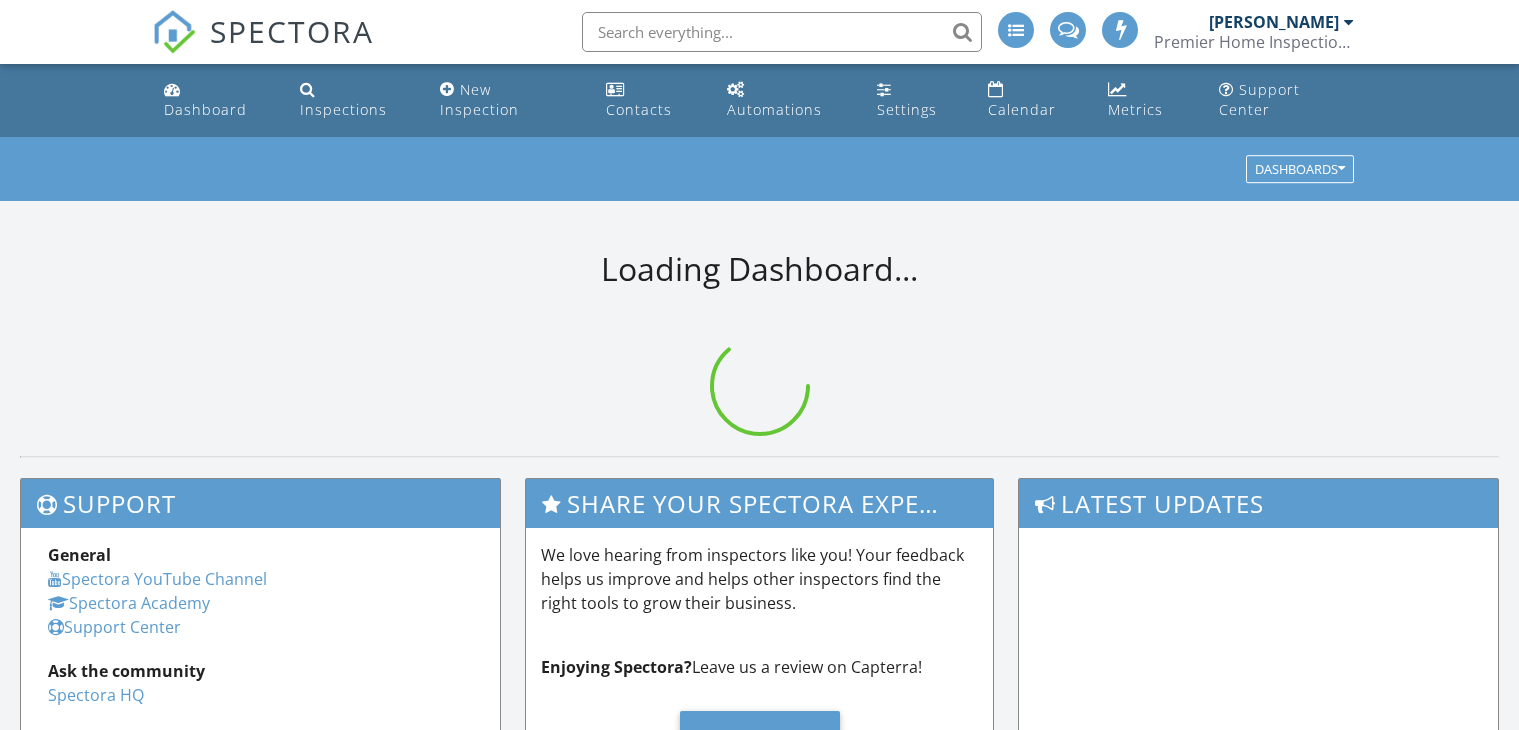 scroll, scrollTop: 0, scrollLeft: 0, axis: both 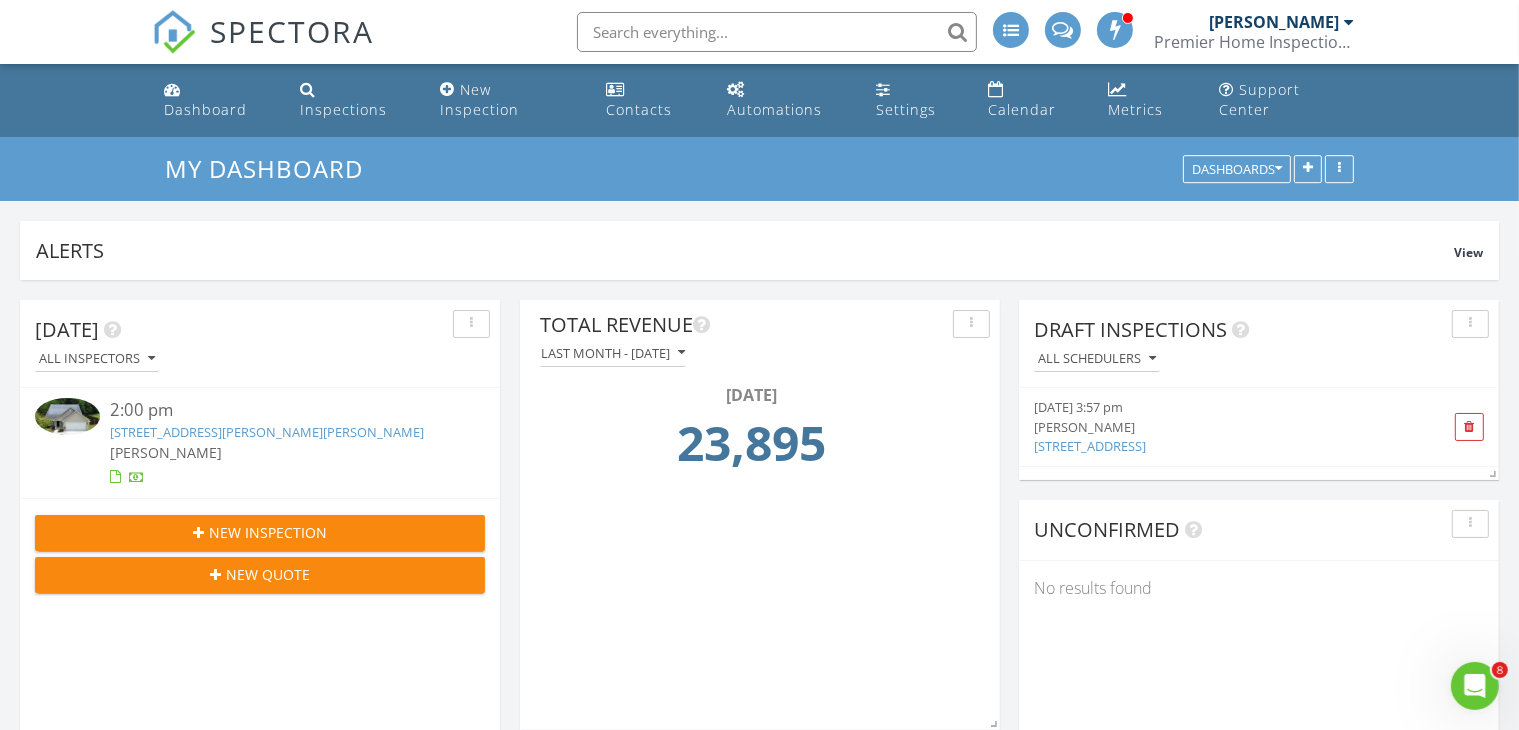 click on "420 Dogwood Glen Ln, Powell, TN 37849" at bounding box center (267, 432) 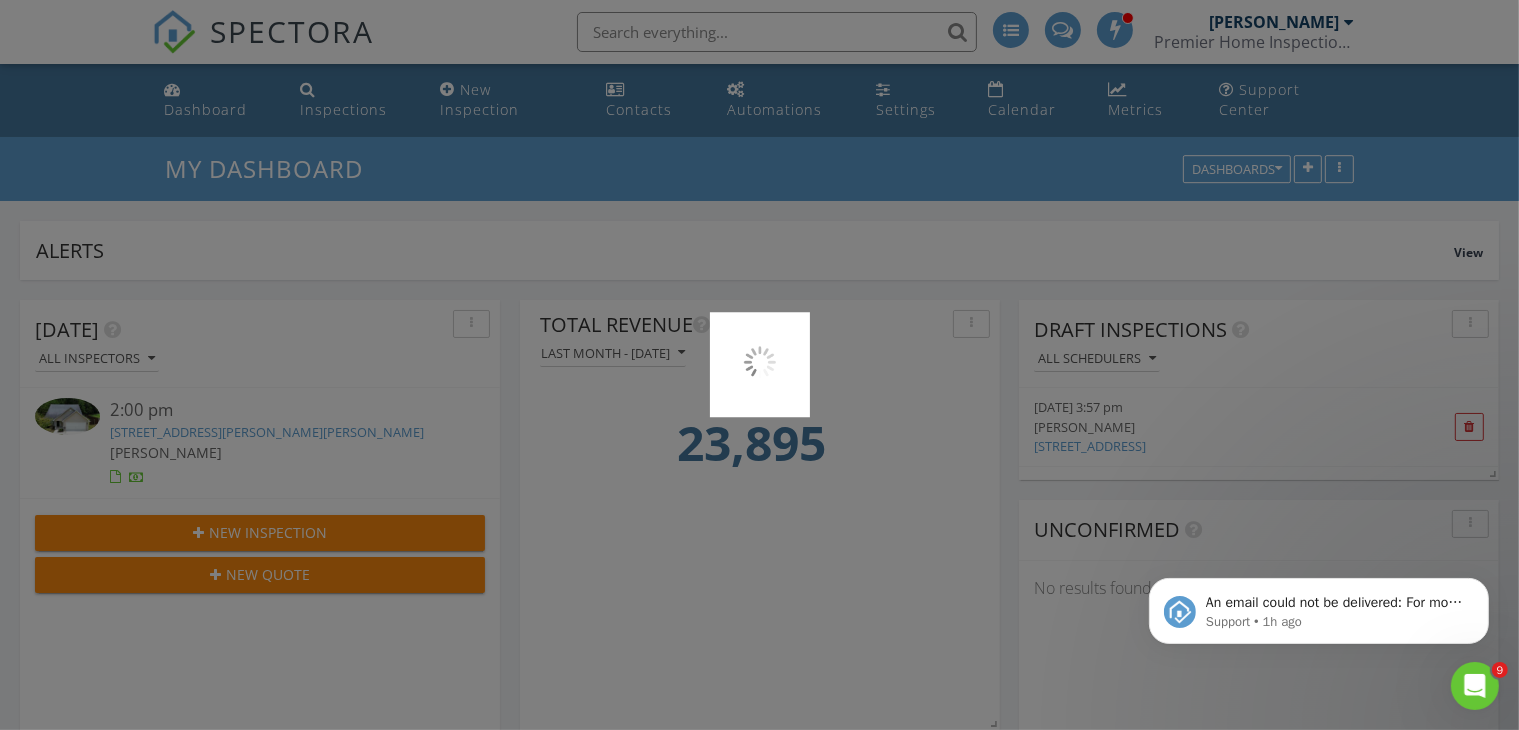 scroll, scrollTop: 0, scrollLeft: 0, axis: both 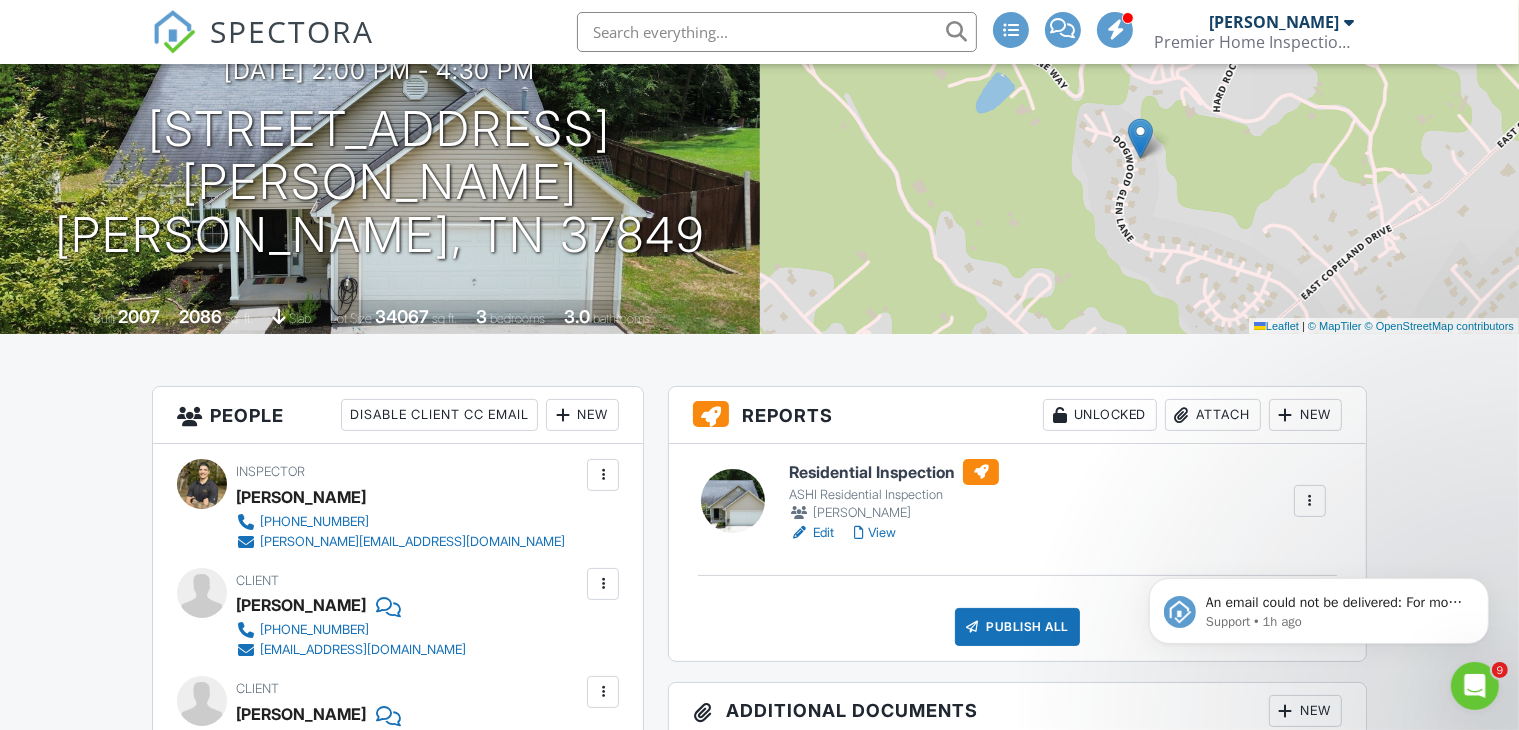 click on "Edit" at bounding box center (811, 533) 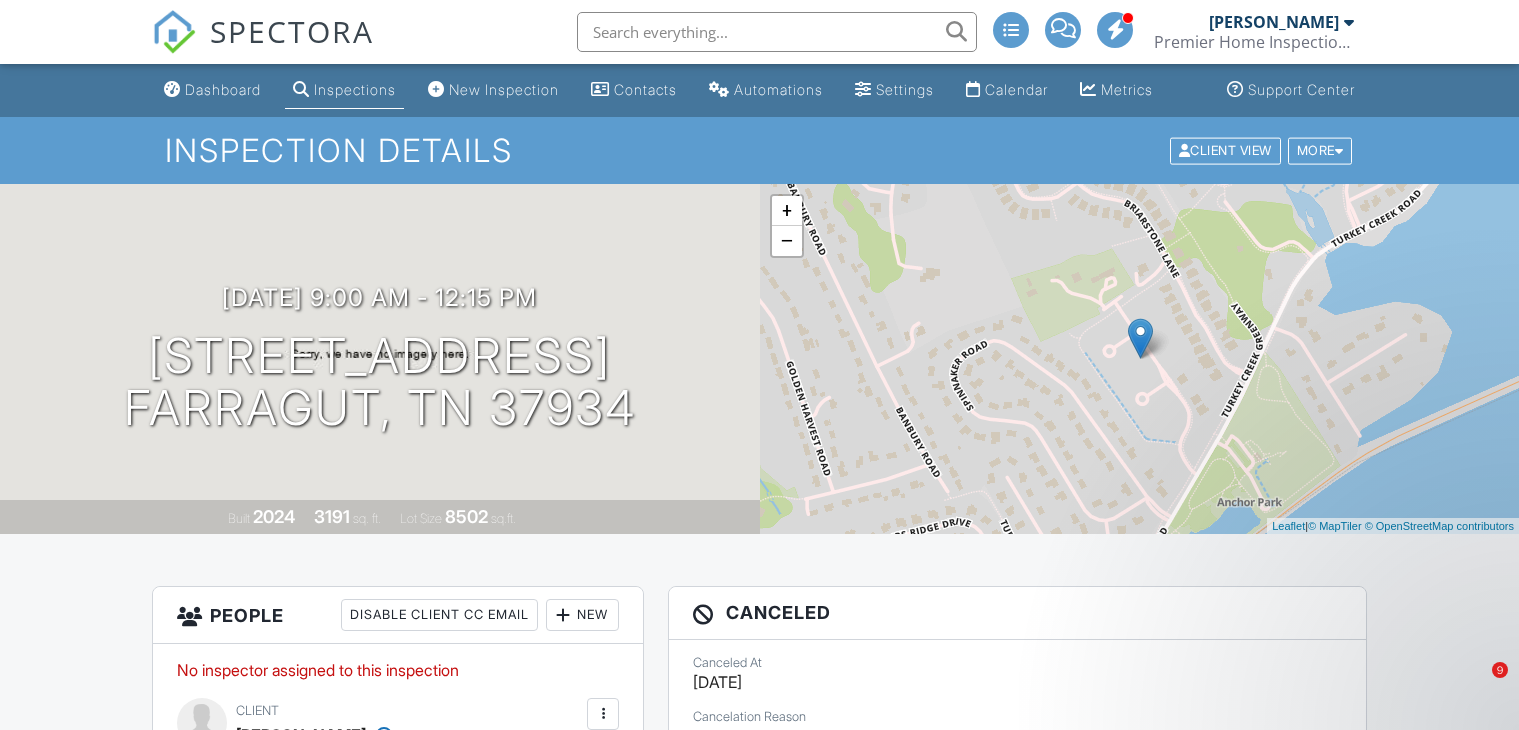 scroll, scrollTop: 3420, scrollLeft: 0, axis: vertical 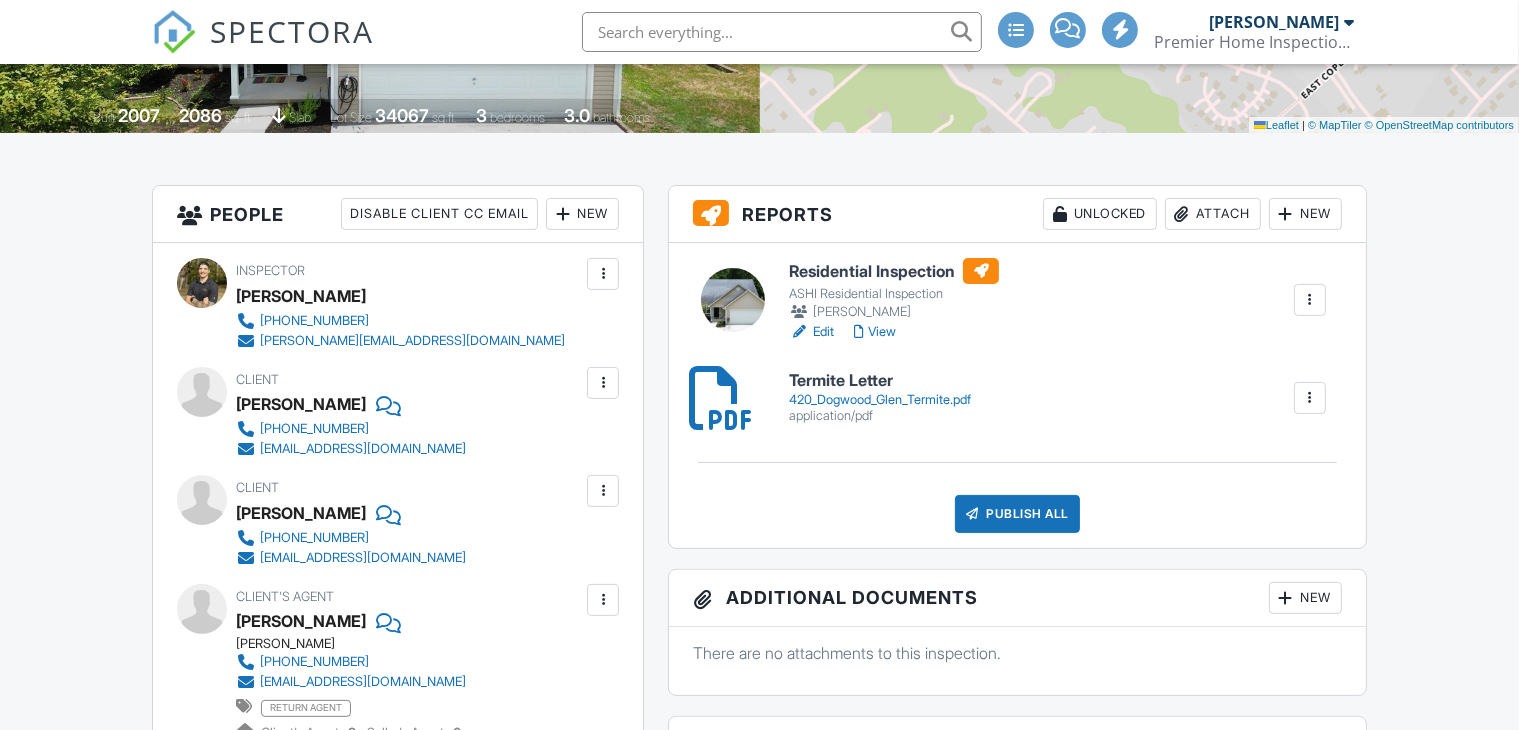 click on "Publish All" at bounding box center (1017, 514) 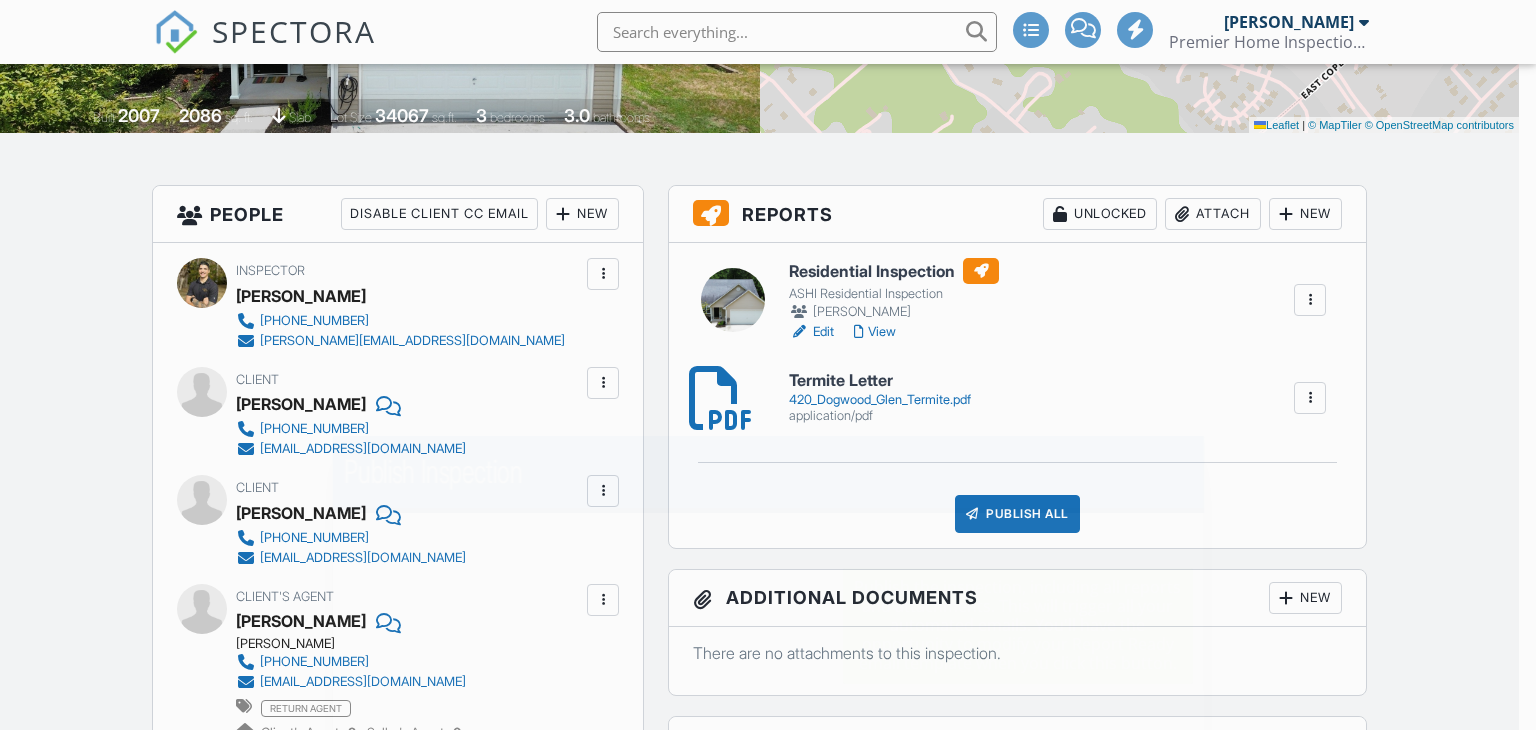 scroll, scrollTop: 401, scrollLeft: 0, axis: vertical 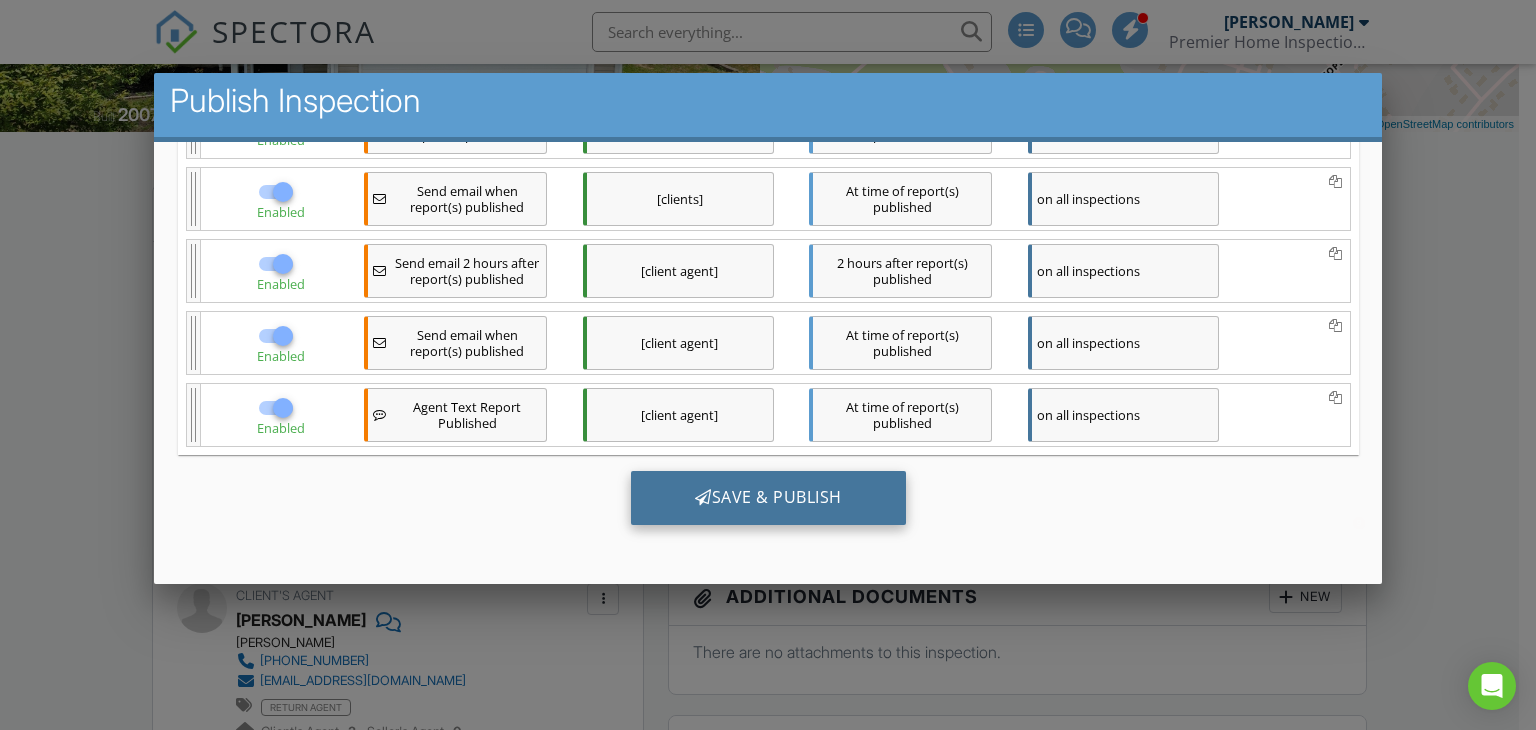 click on "Save & Publish" at bounding box center [767, 498] 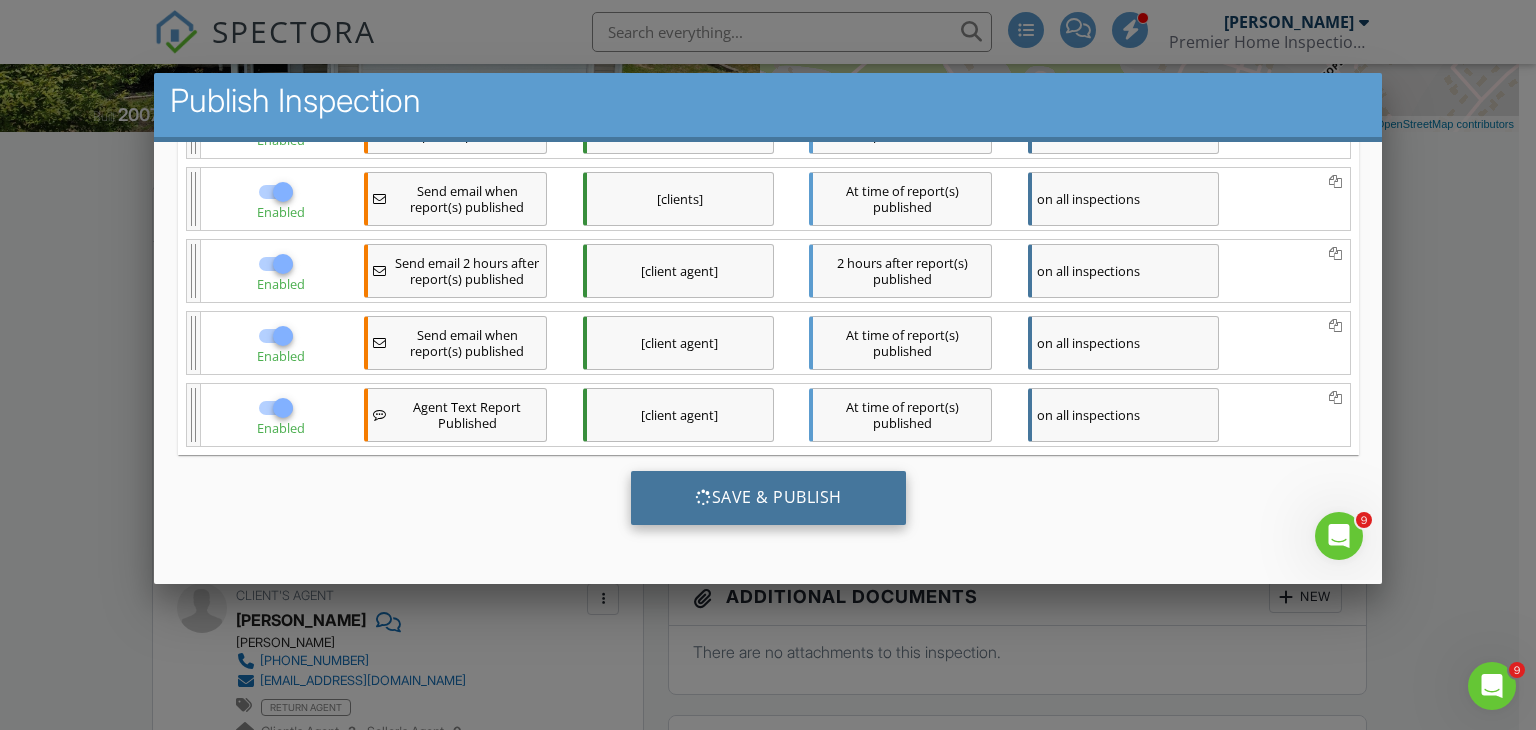 scroll, scrollTop: 0, scrollLeft: 0, axis: both 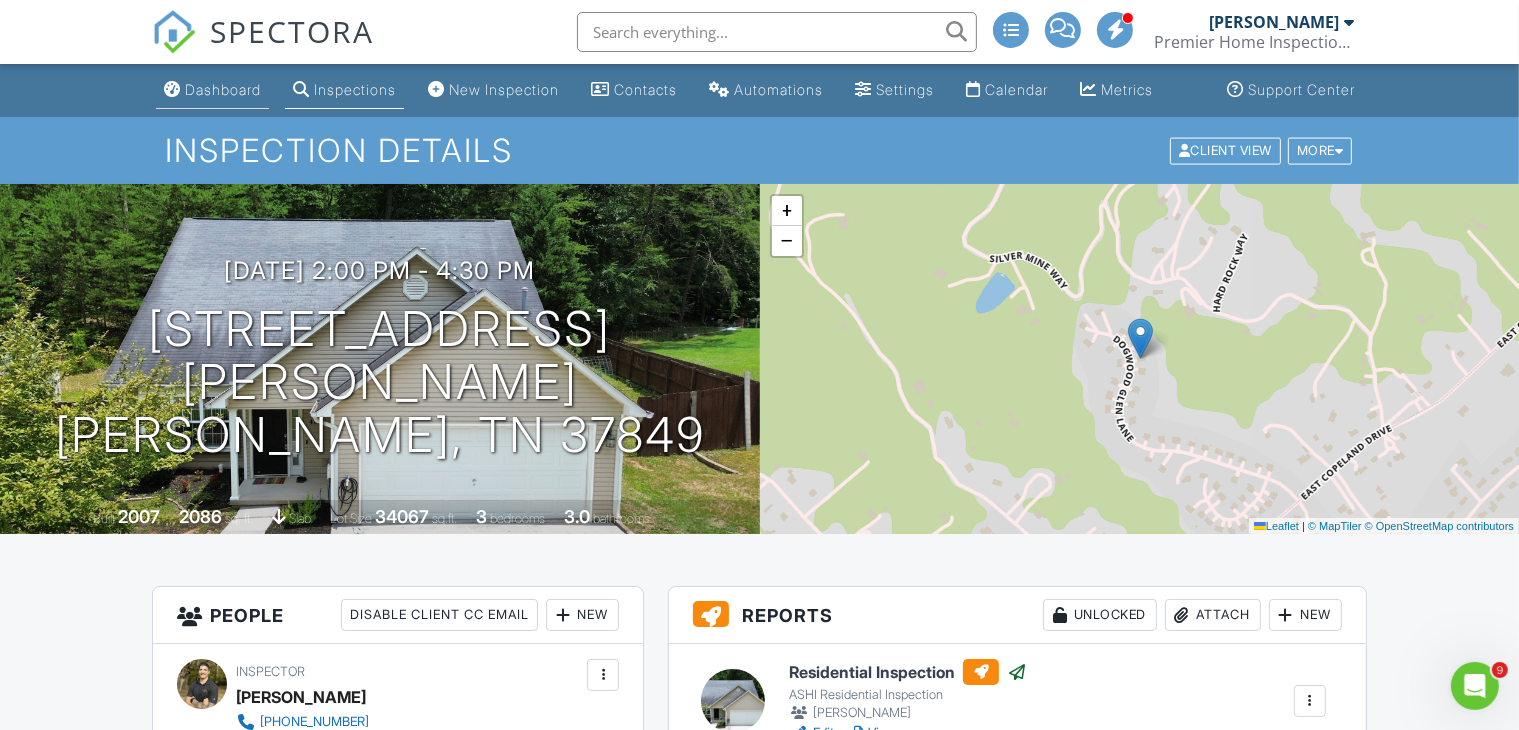 click on "Dashboard" at bounding box center [223, 89] 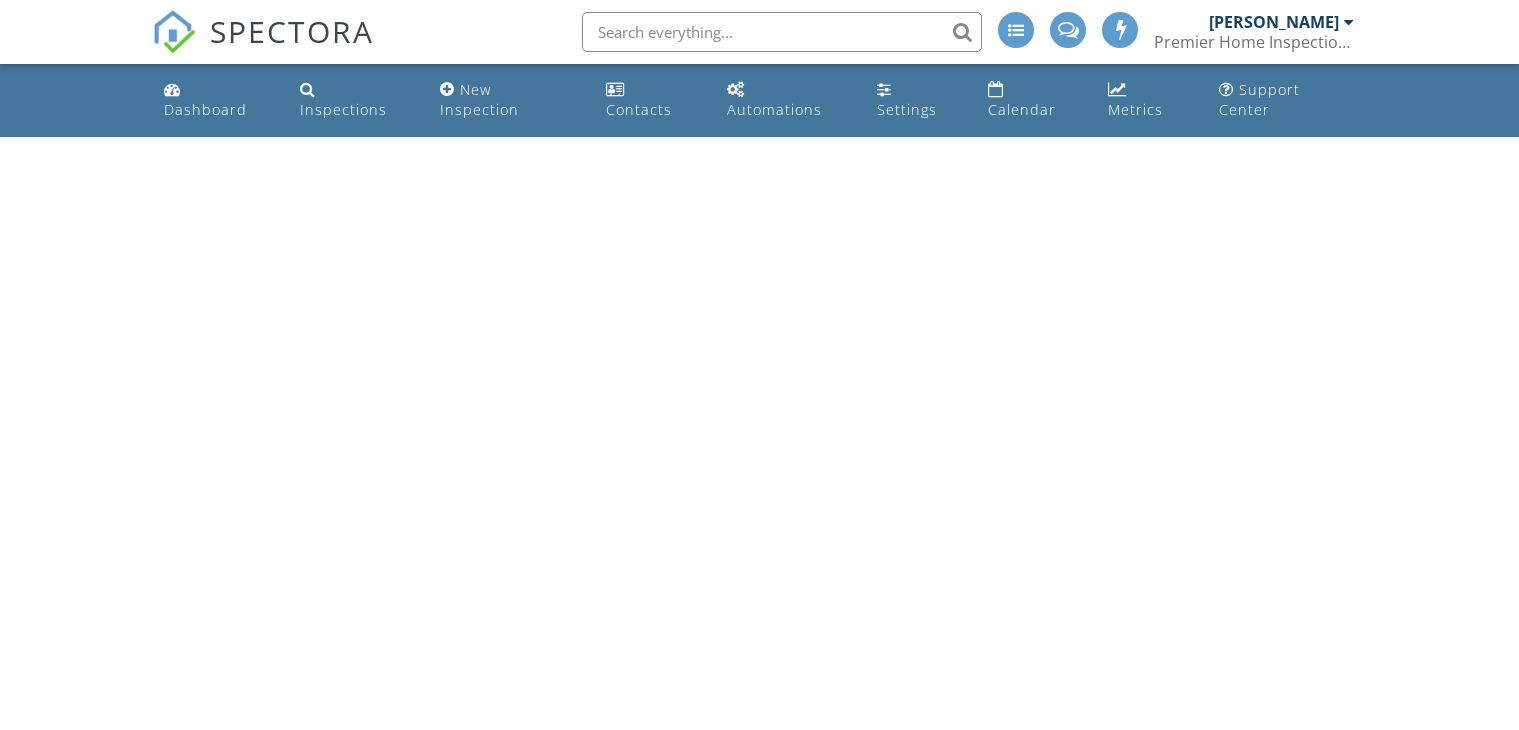 scroll, scrollTop: 0, scrollLeft: 0, axis: both 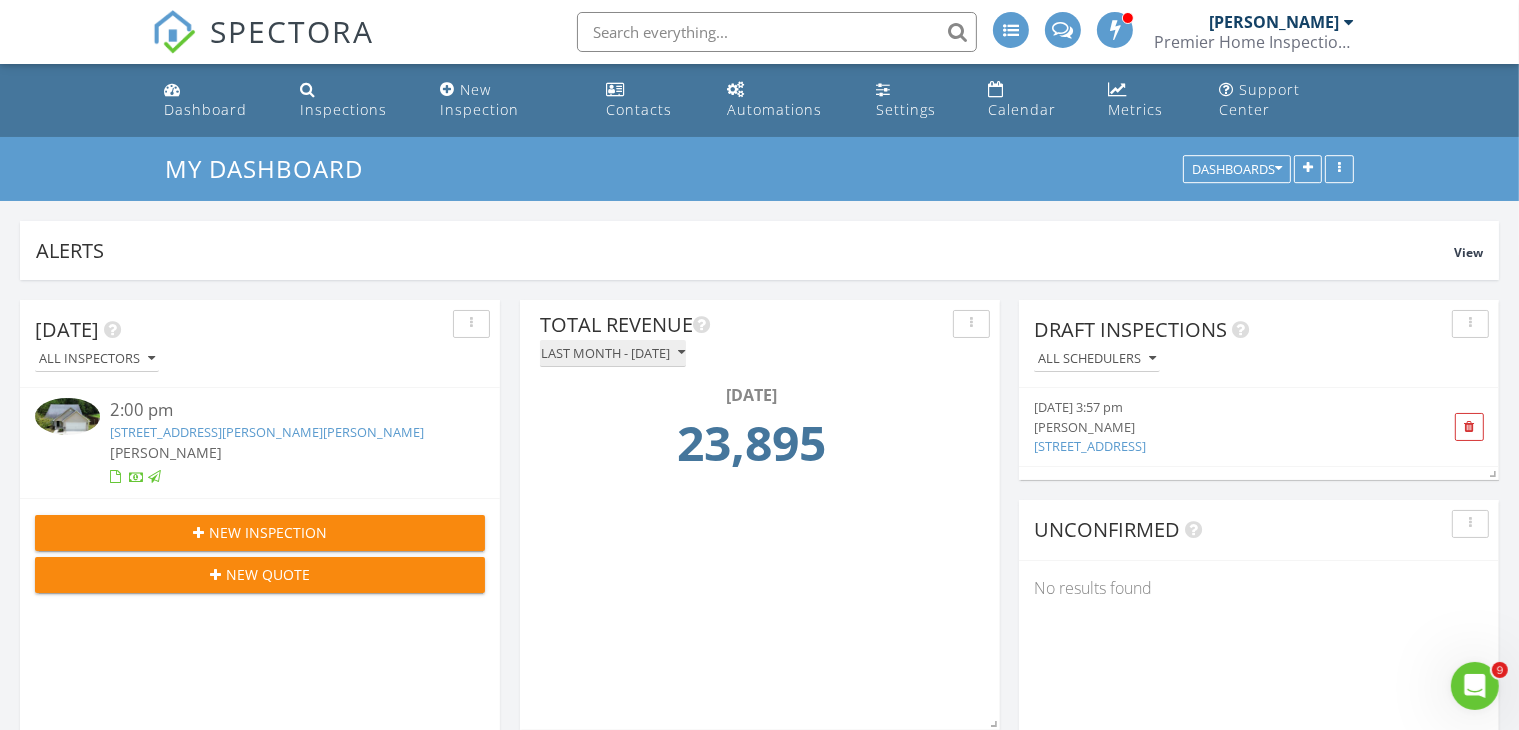 click on "Last month - June 2025" at bounding box center [613, 353] 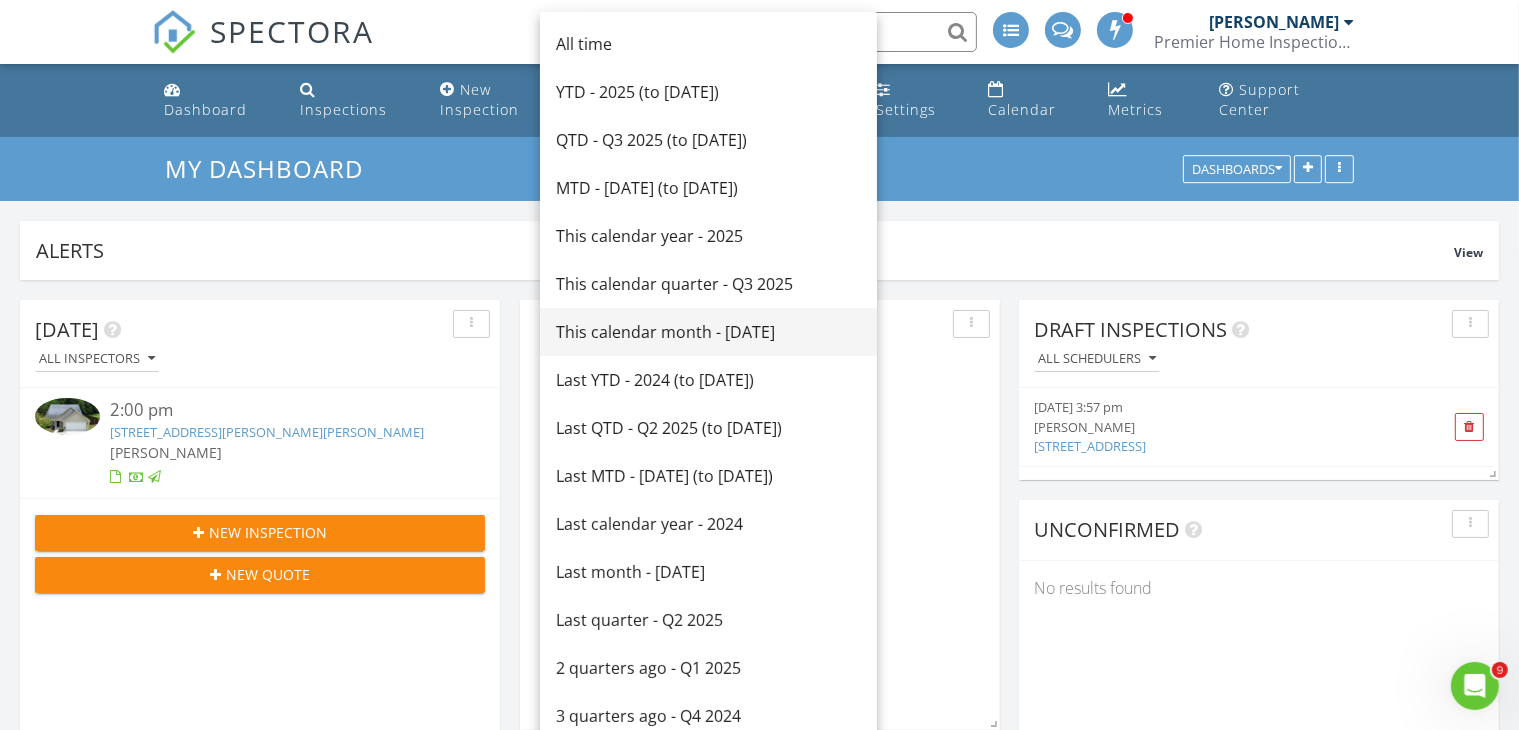 click on "This calendar month - July 2025" at bounding box center [708, 332] 